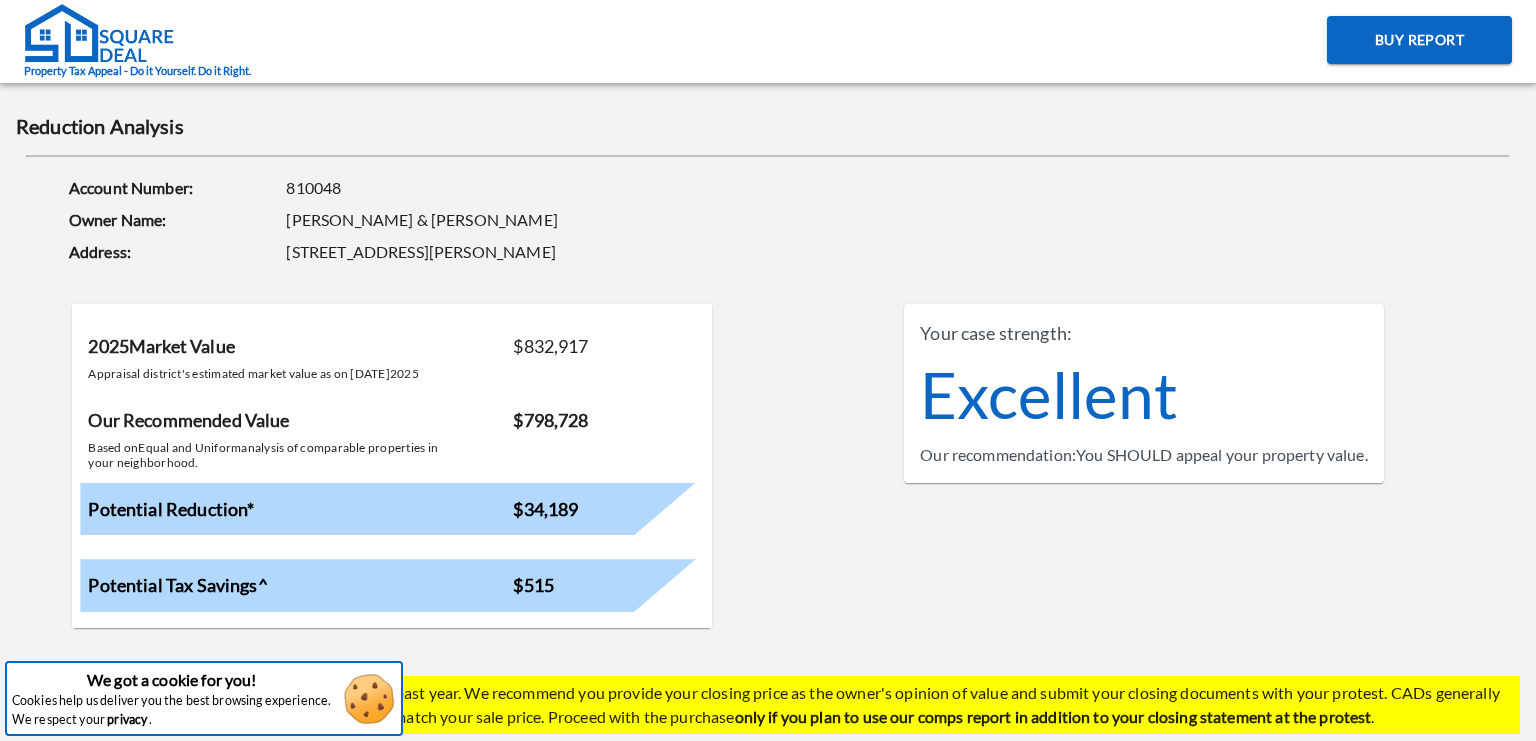 scroll, scrollTop: 0, scrollLeft: 0, axis: both 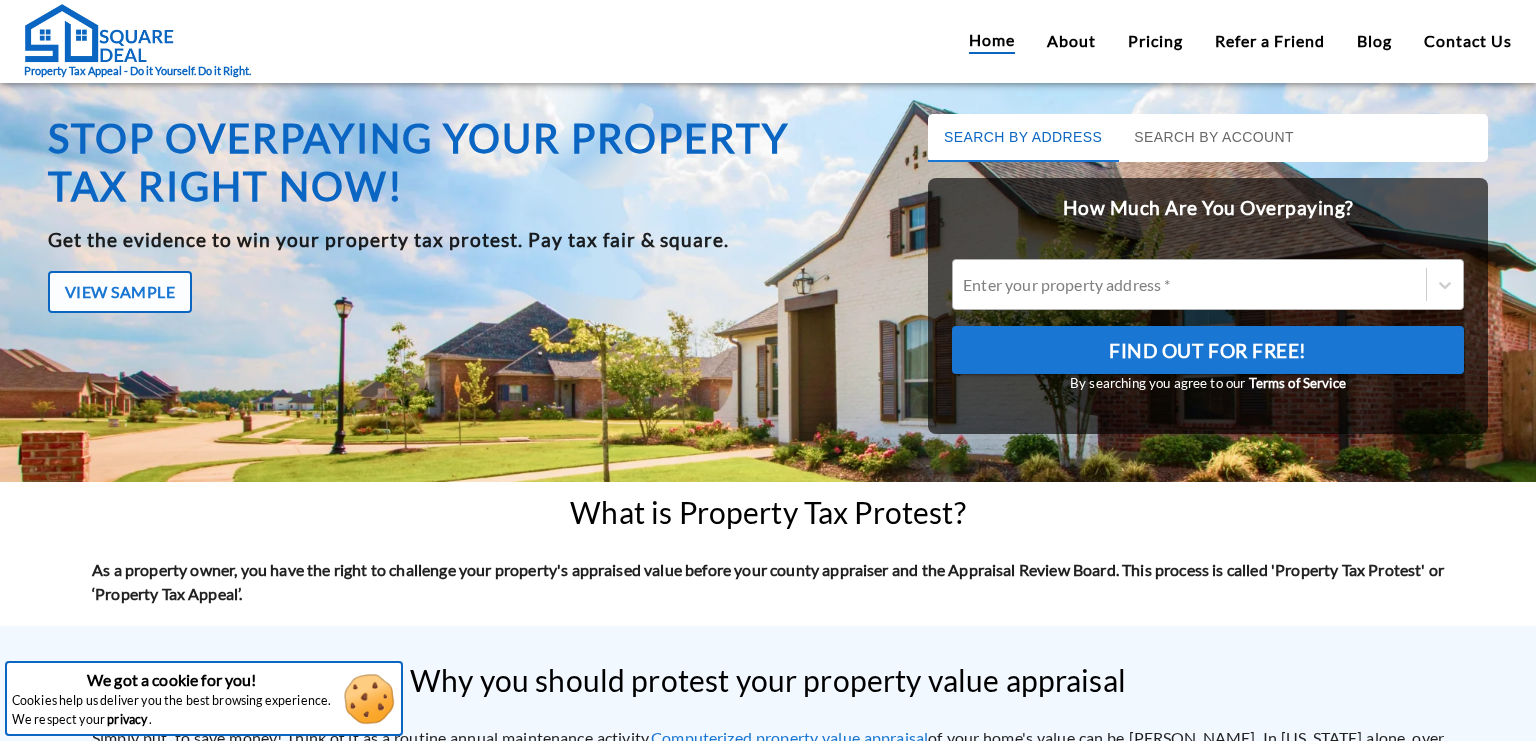 click at bounding box center (1189, 284) 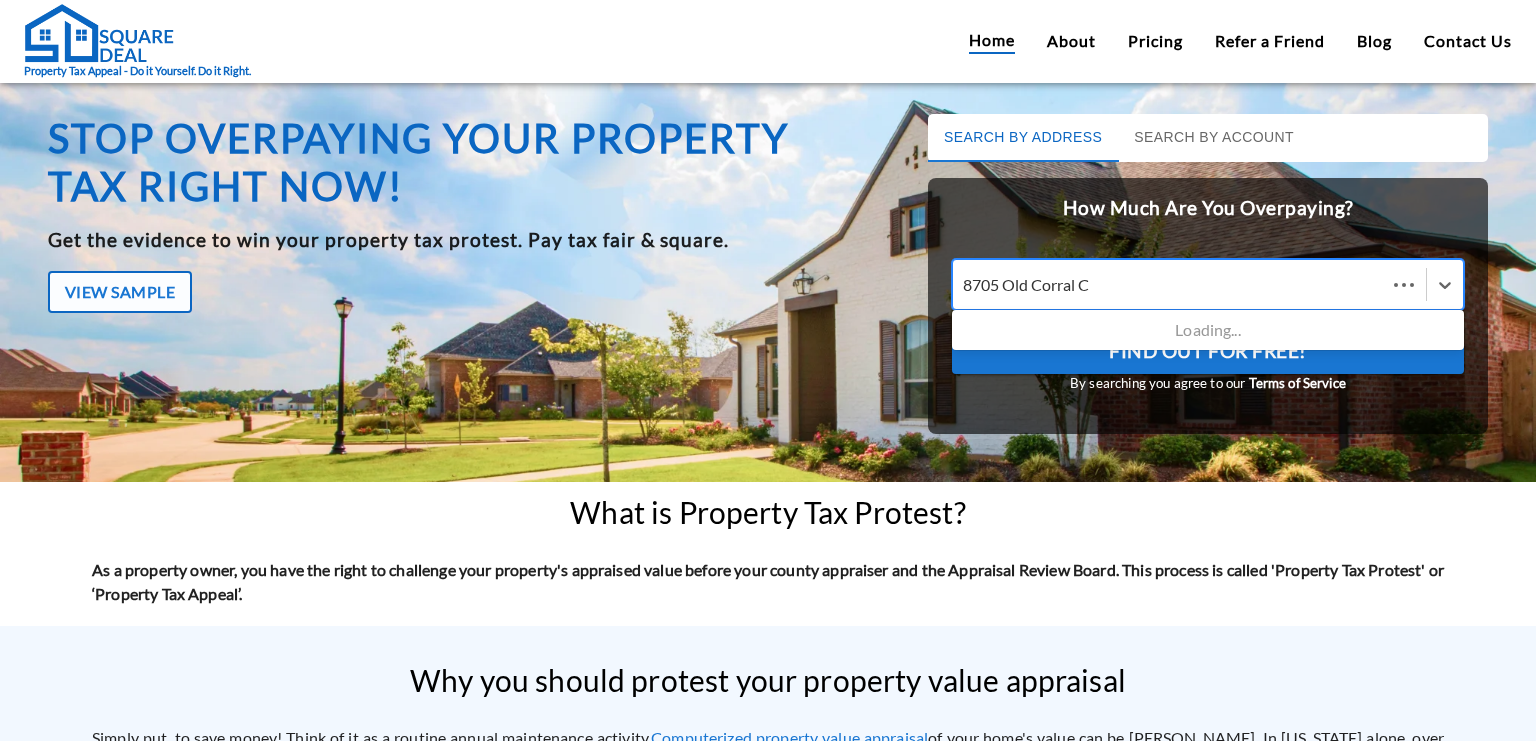type on "[STREET_ADDRESS]" 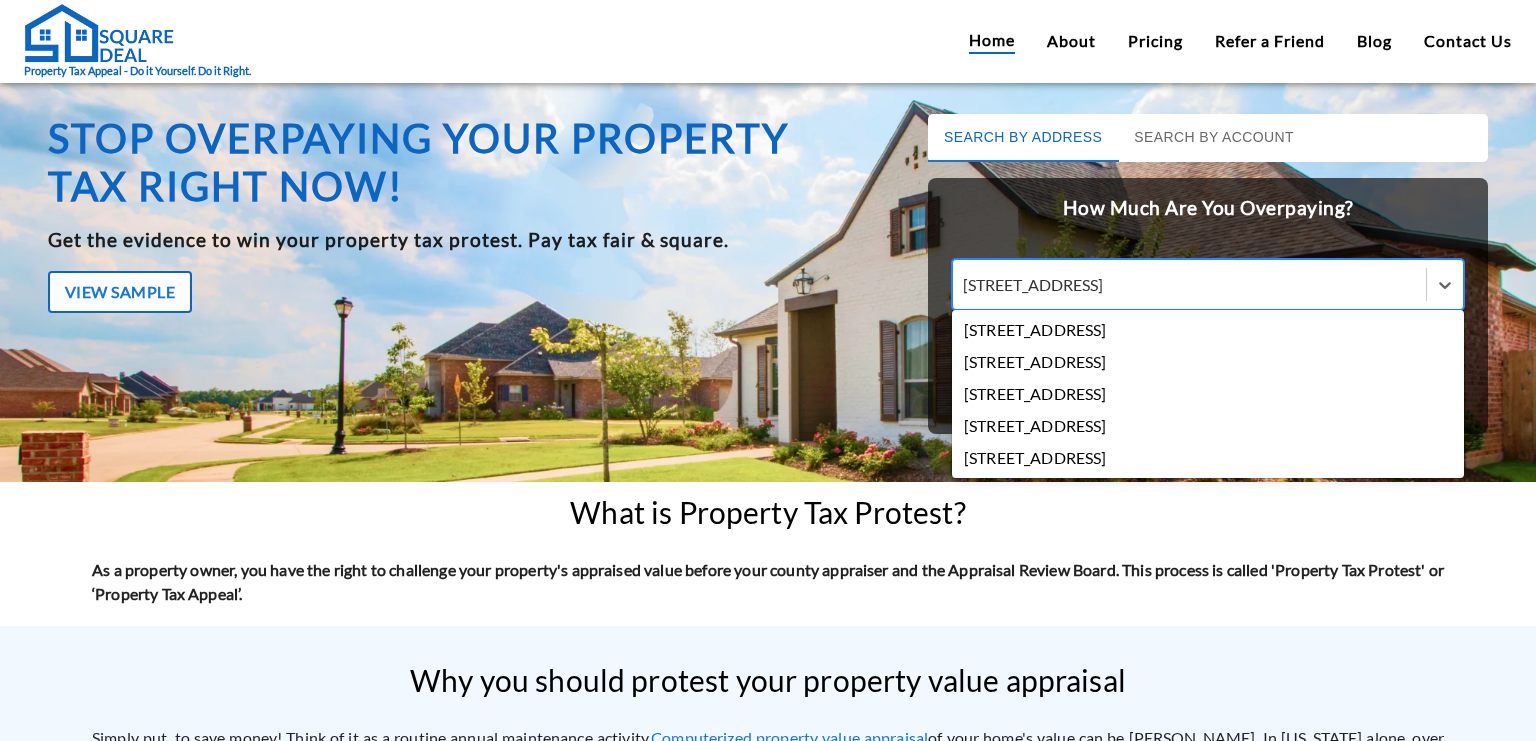 scroll, scrollTop: 0, scrollLeft: 0, axis: both 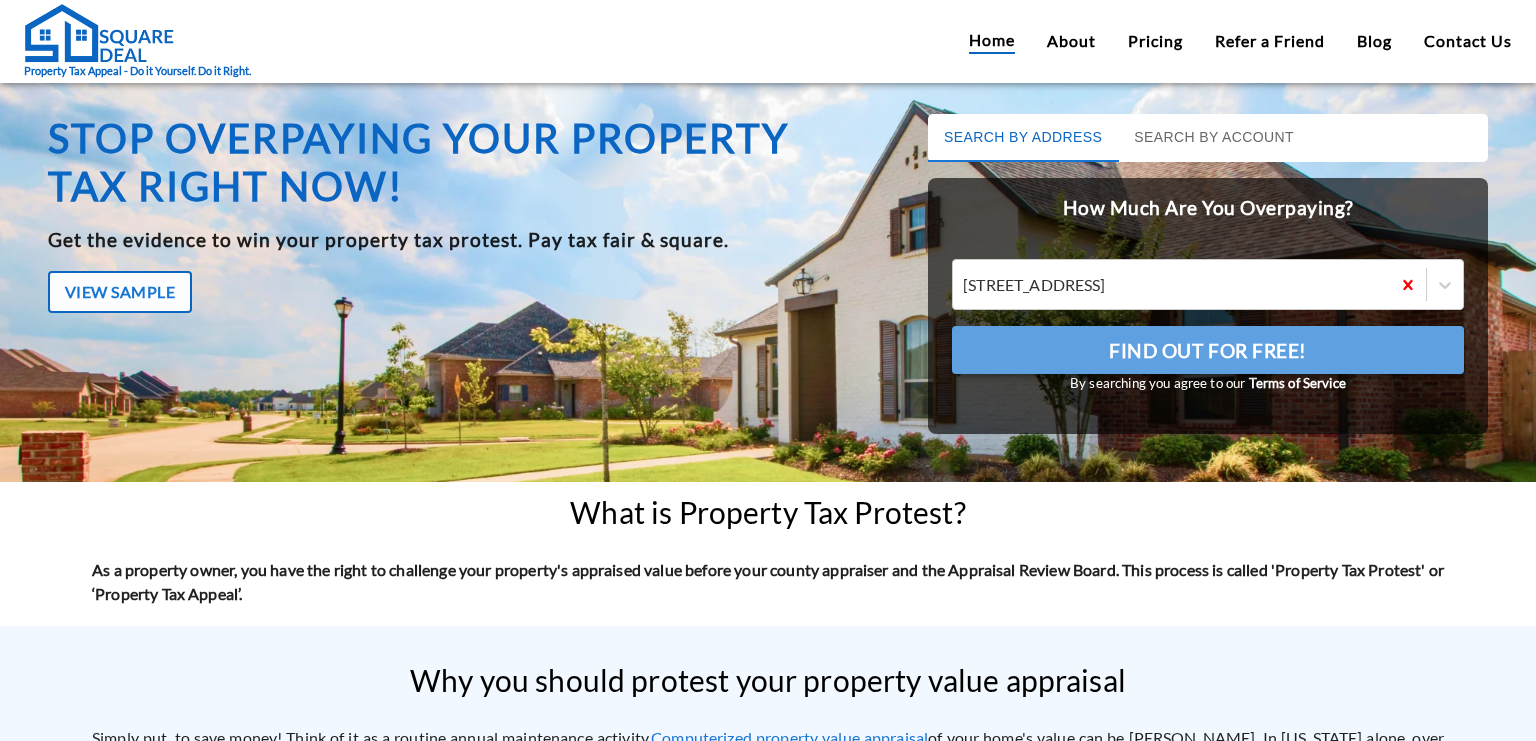 click on "Find Out For Free!" at bounding box center [1208, 350] 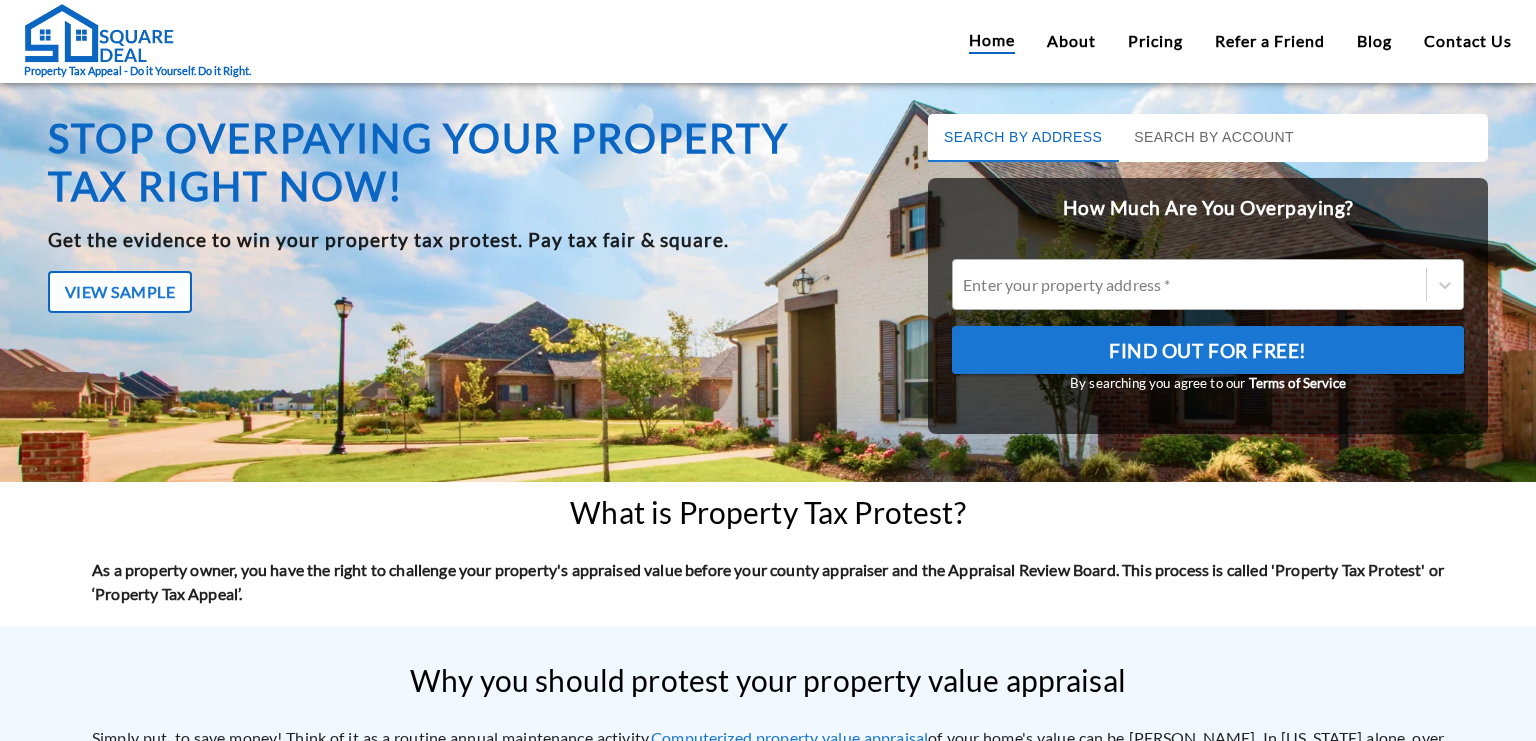 click at bounding box center [1189, 284] 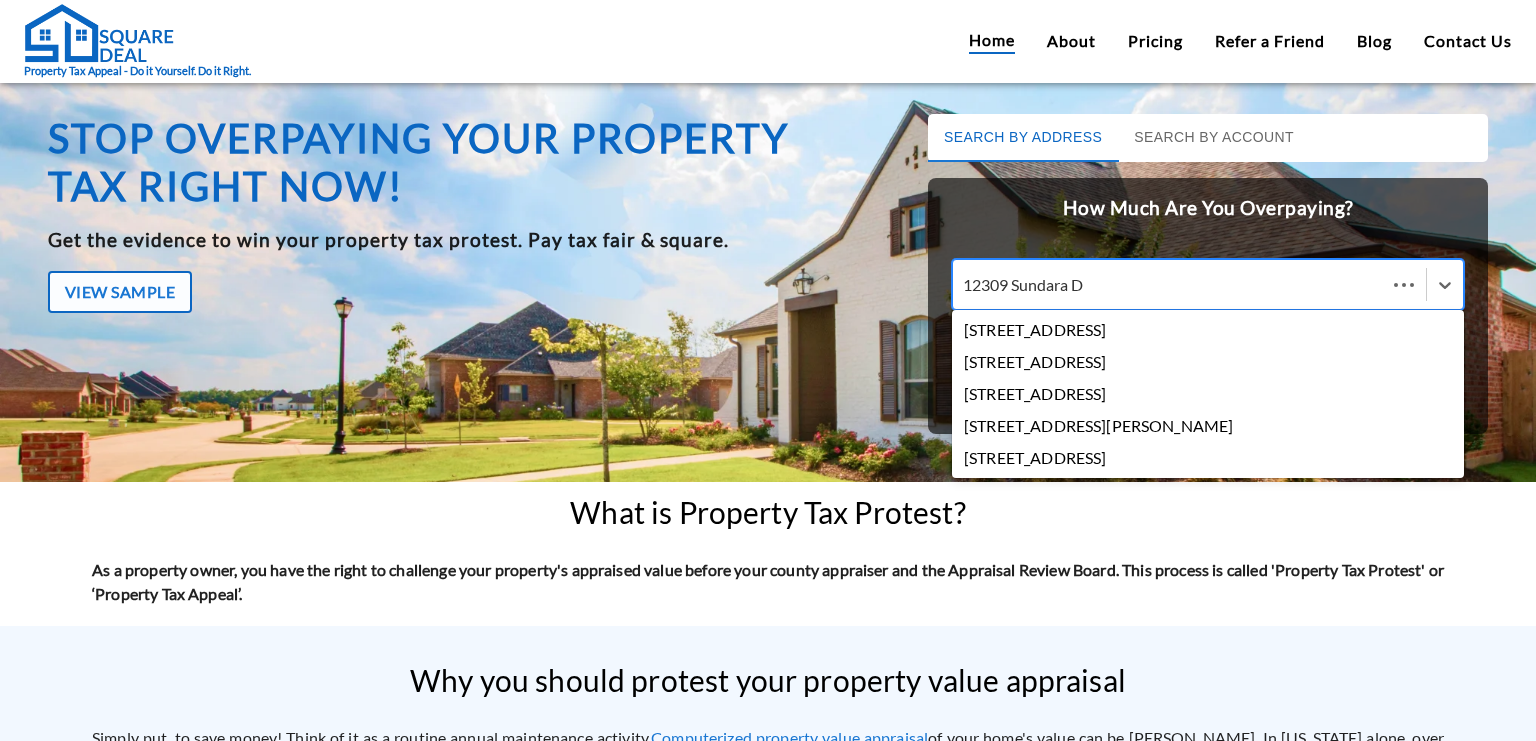 type on "12309 Sundara Dr" 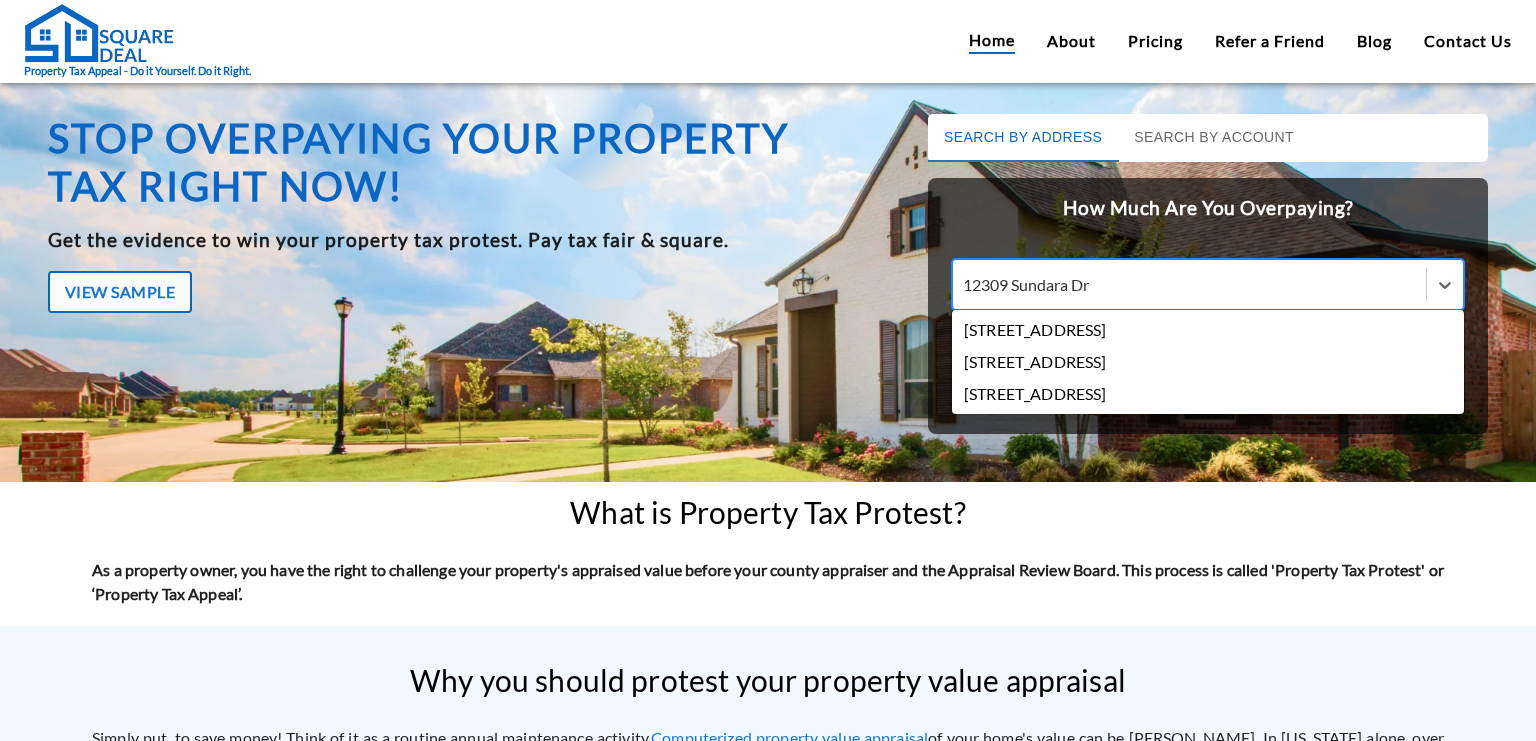click on "[STREET_ADDRESS]" at bounding box center [1208, 330] 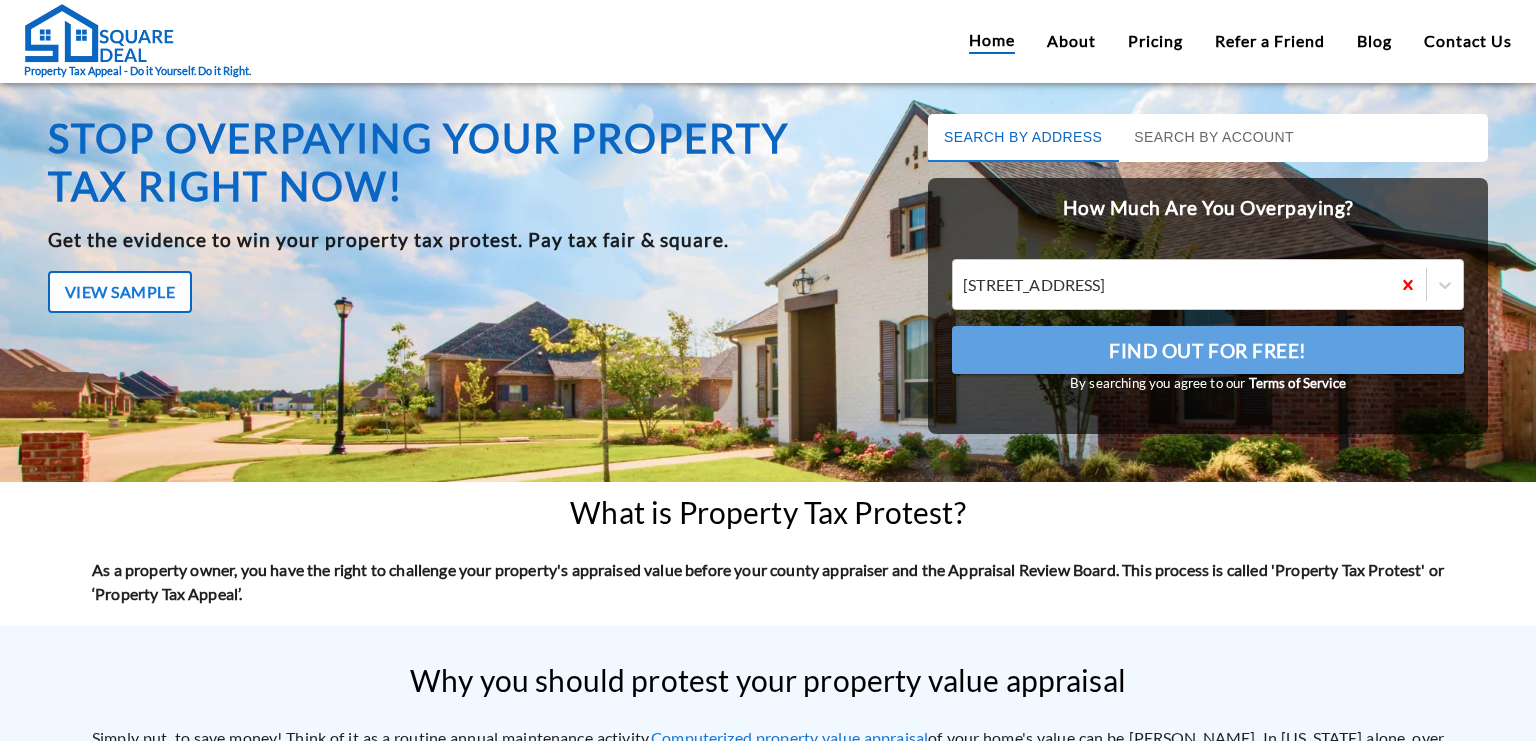 click on "Find Out For Free!" at bounding box center [1208, 350] 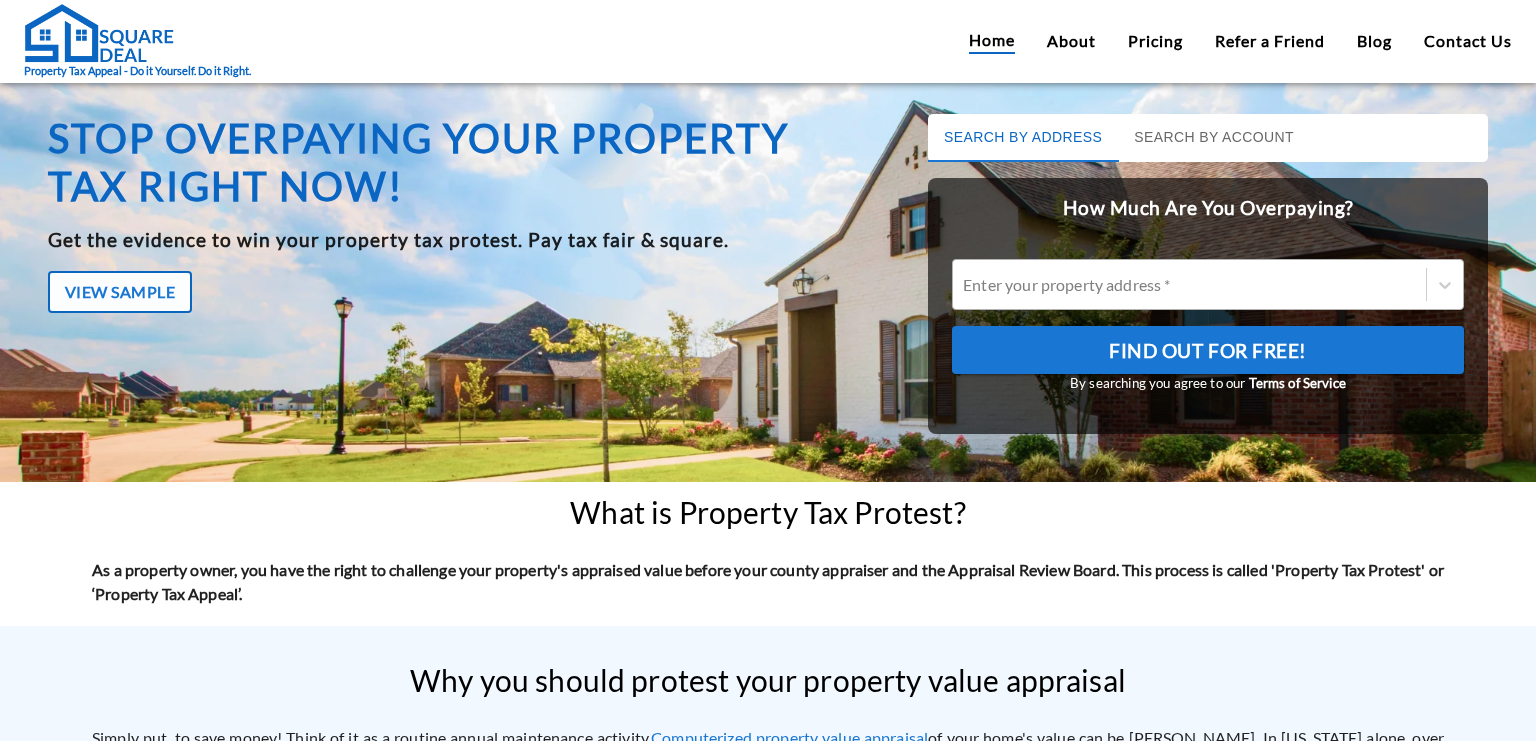 click at bounding box center (1189, 284) 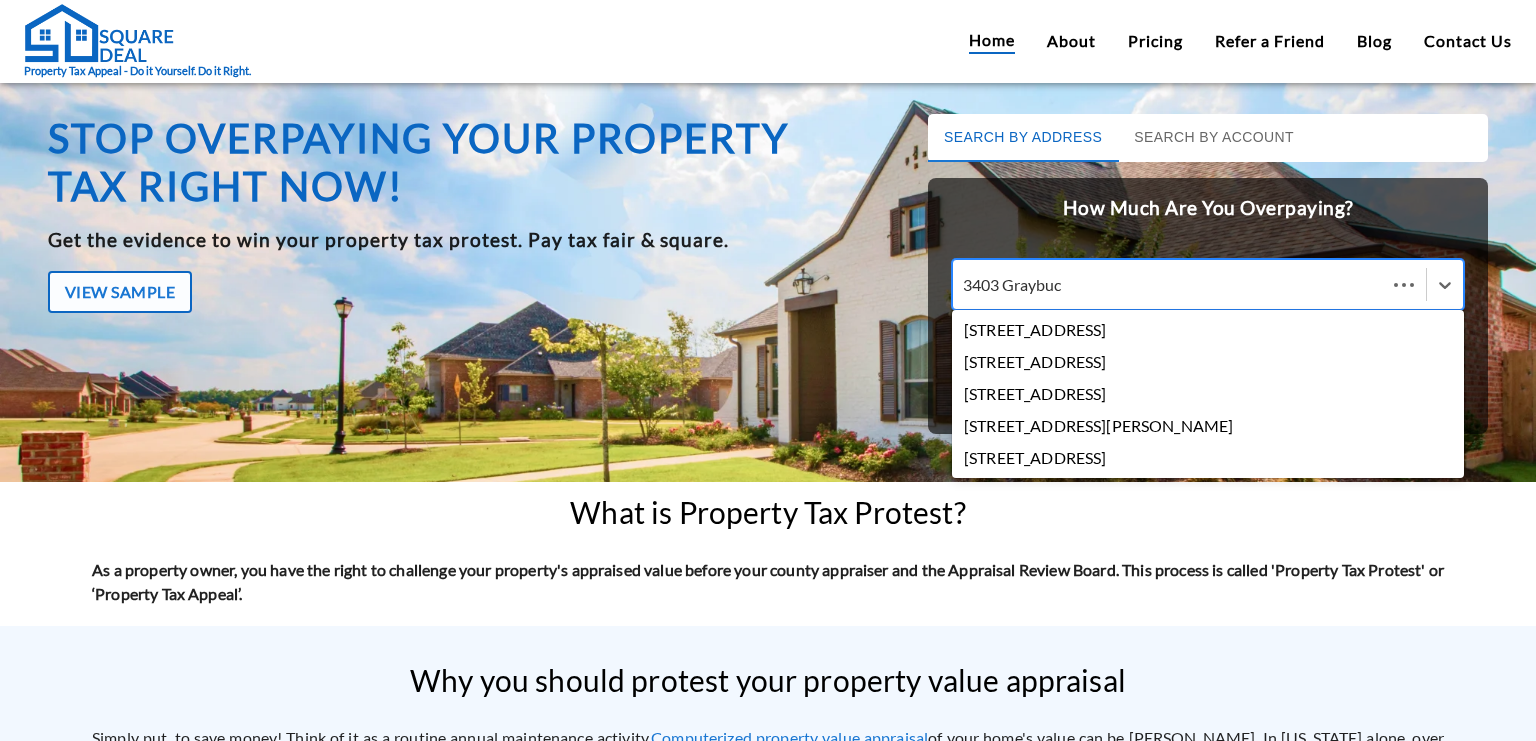 type on "3403 Graybuck" 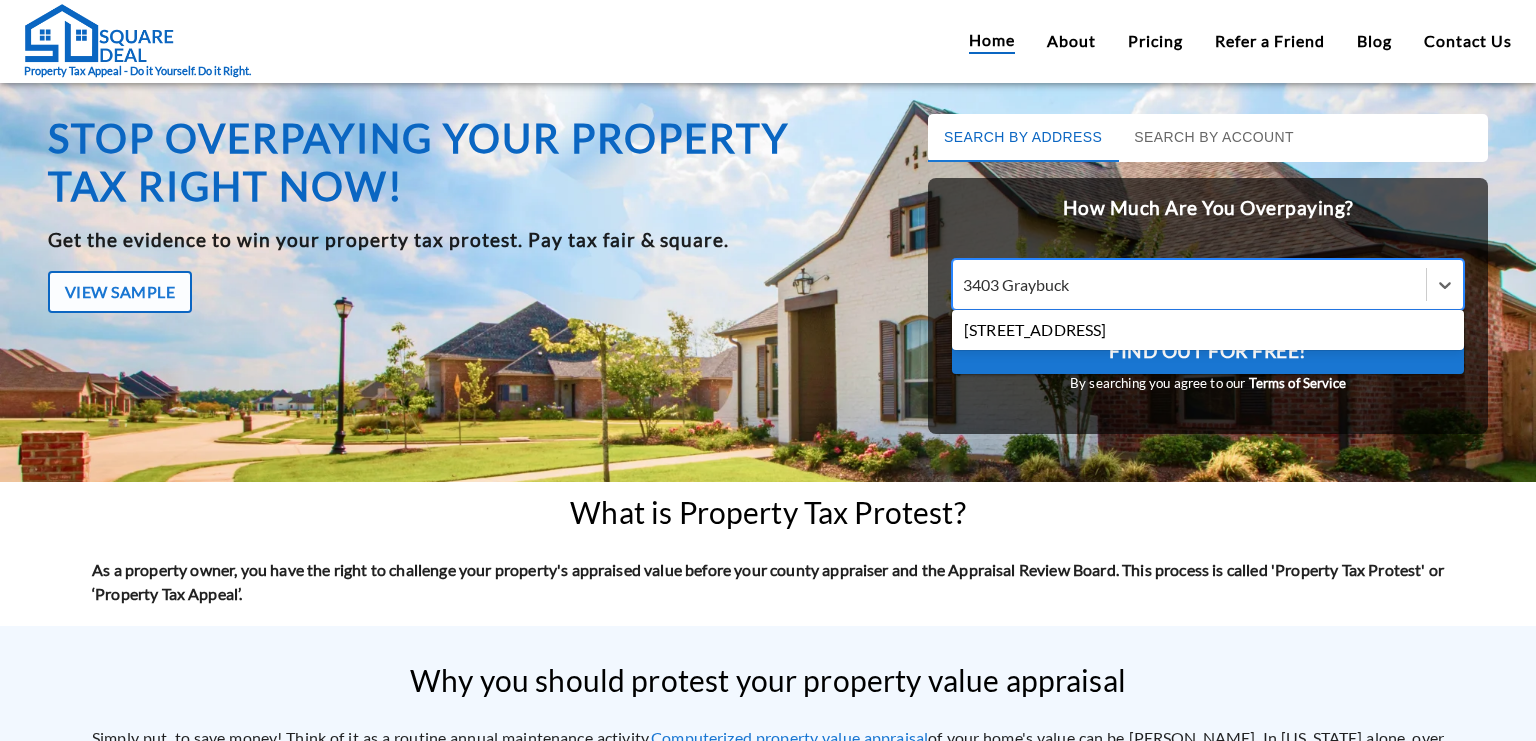 click on "[STREET_ADDRESS]" at bounding box center (1208, 330) 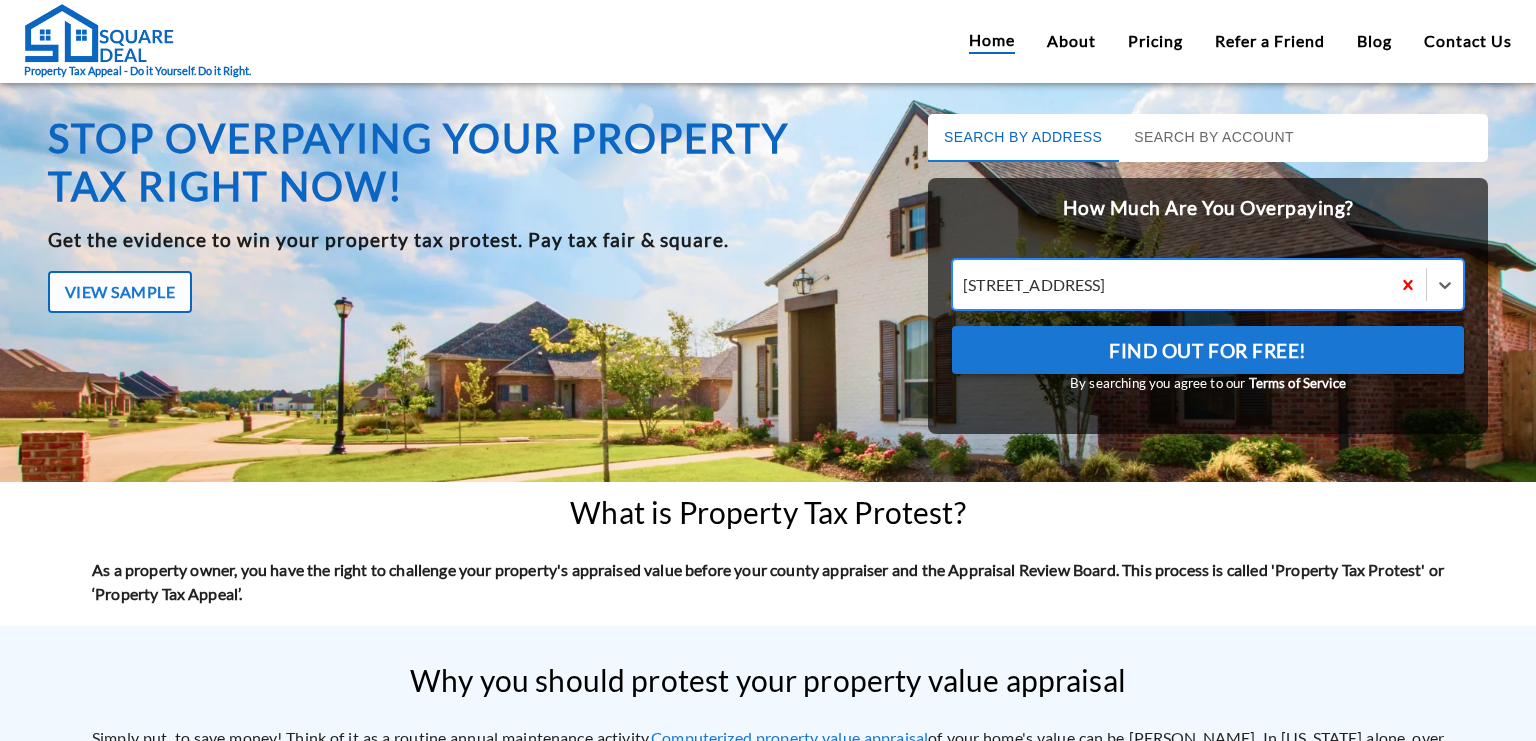 click on "Find Out For Free!" at bounding box center (1208, 350) 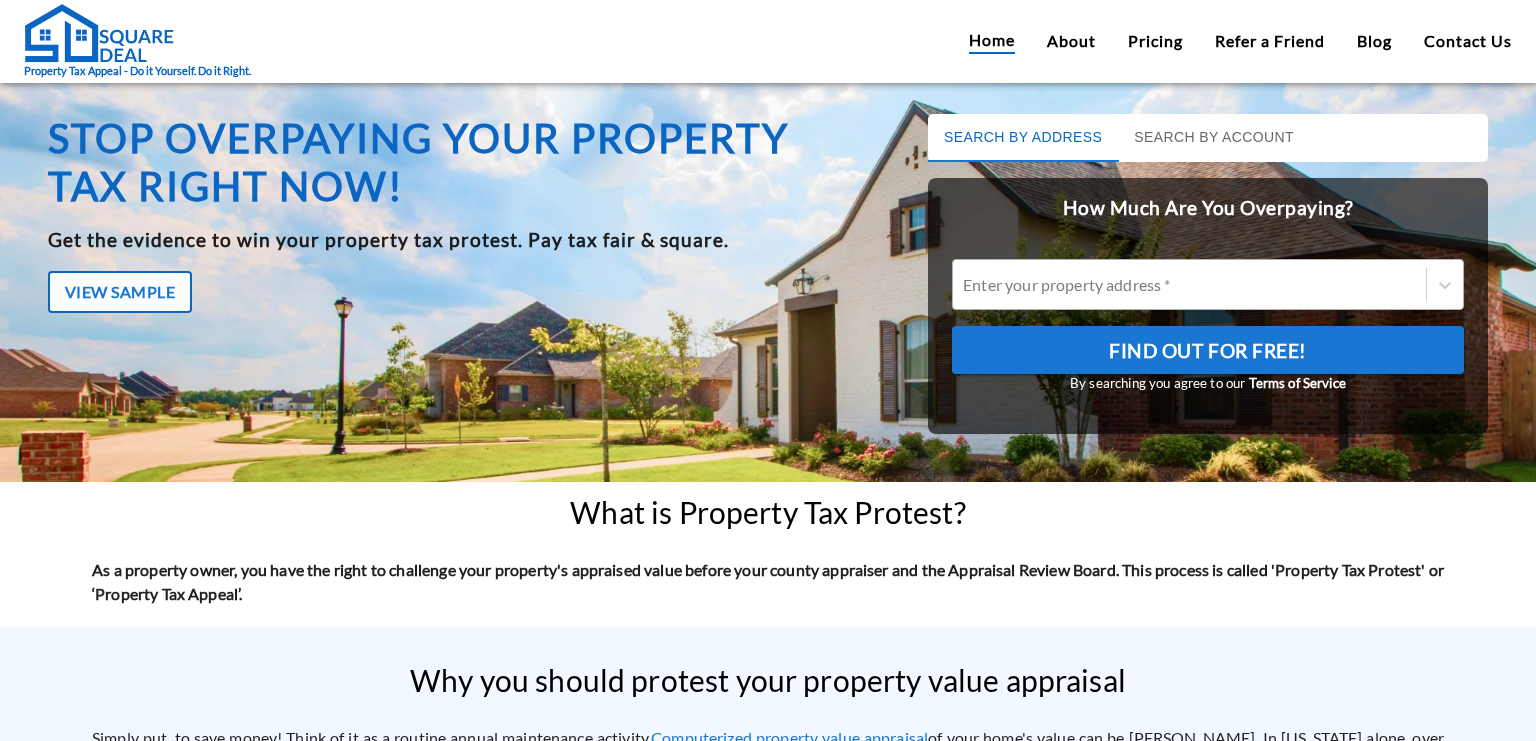 click at bounding box center (1189, 284) 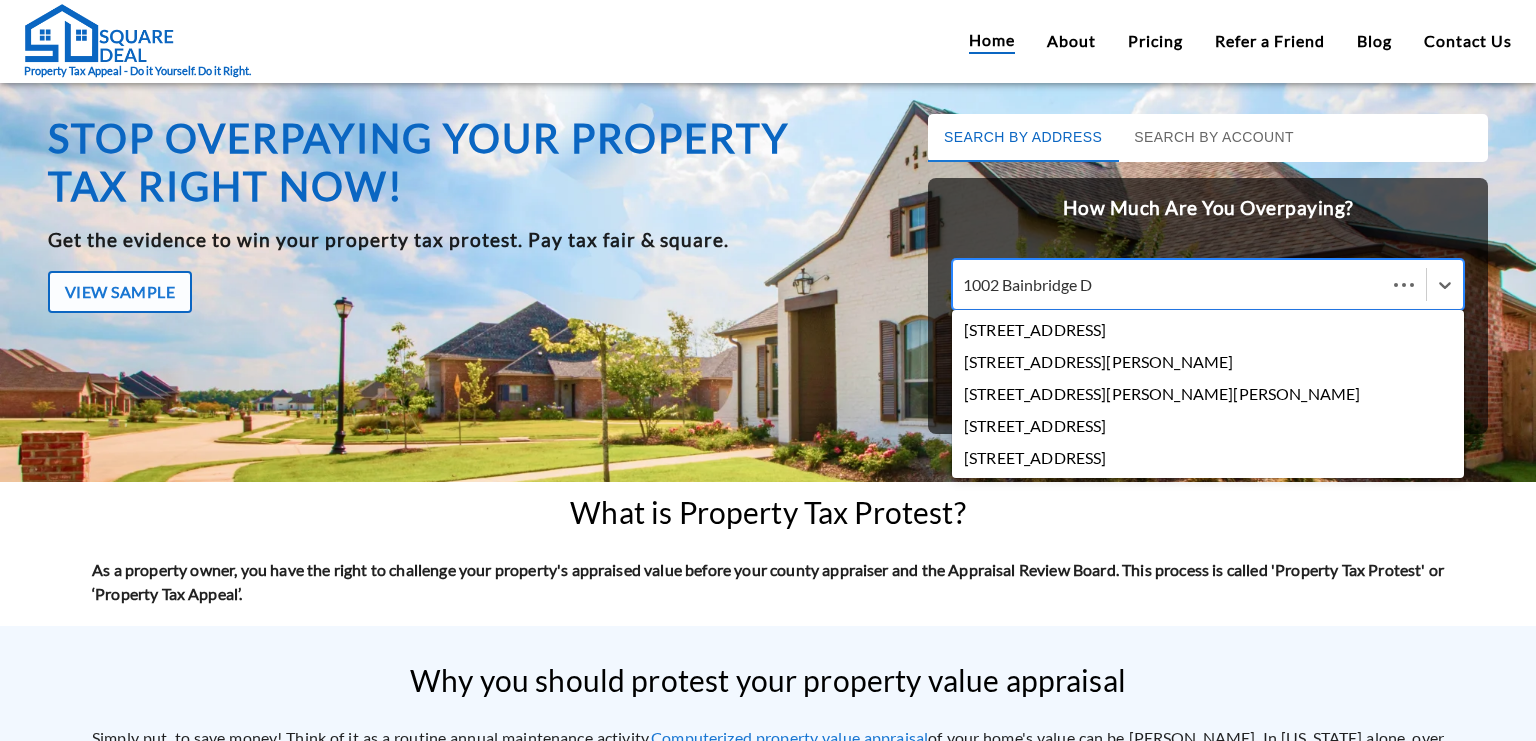 type on "[STREET_ADDRESS]" 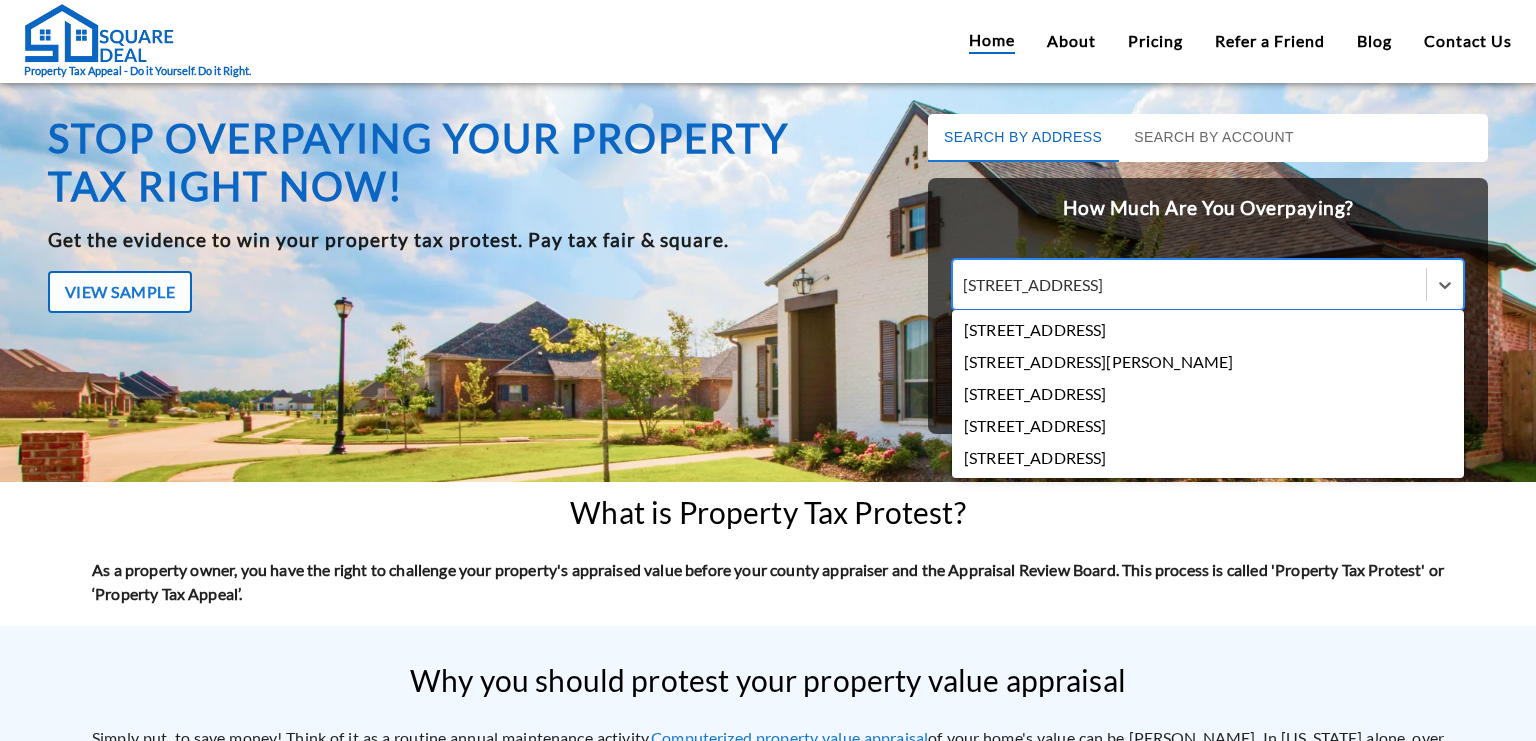 click on "[STREET_ADDRESS]" at bounding box center (1208, 330) 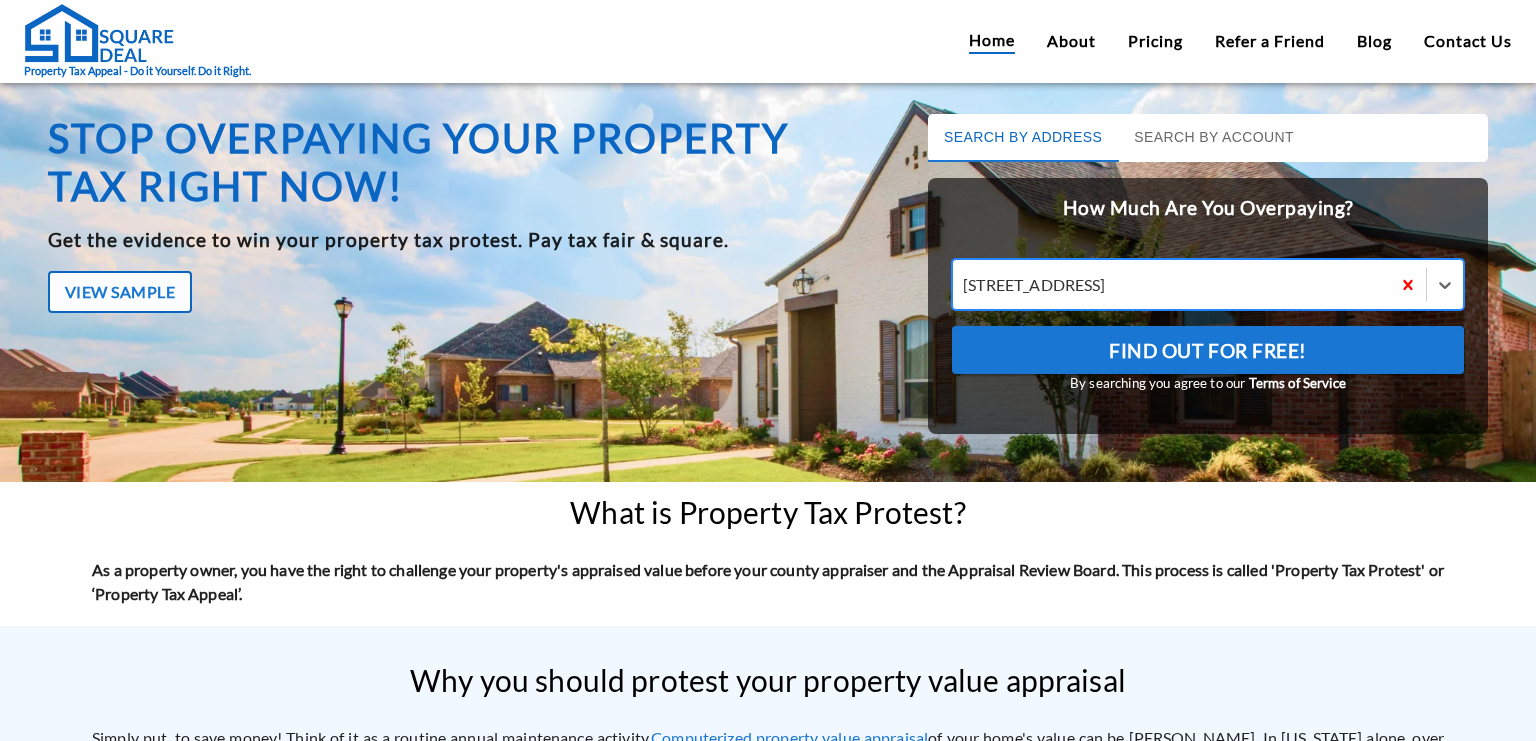 type 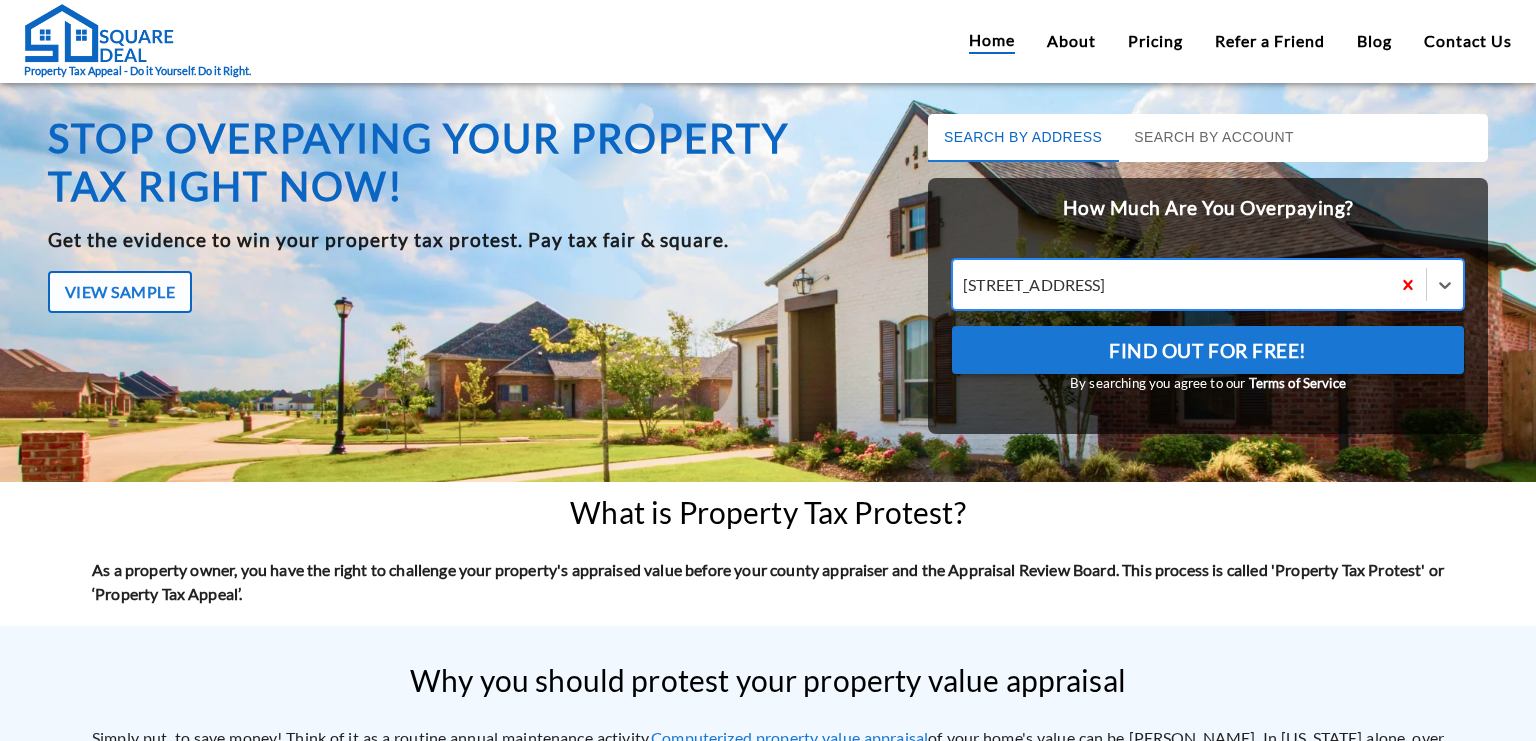 click on "Find Out For Free!" at bounding box center (1208, 351) 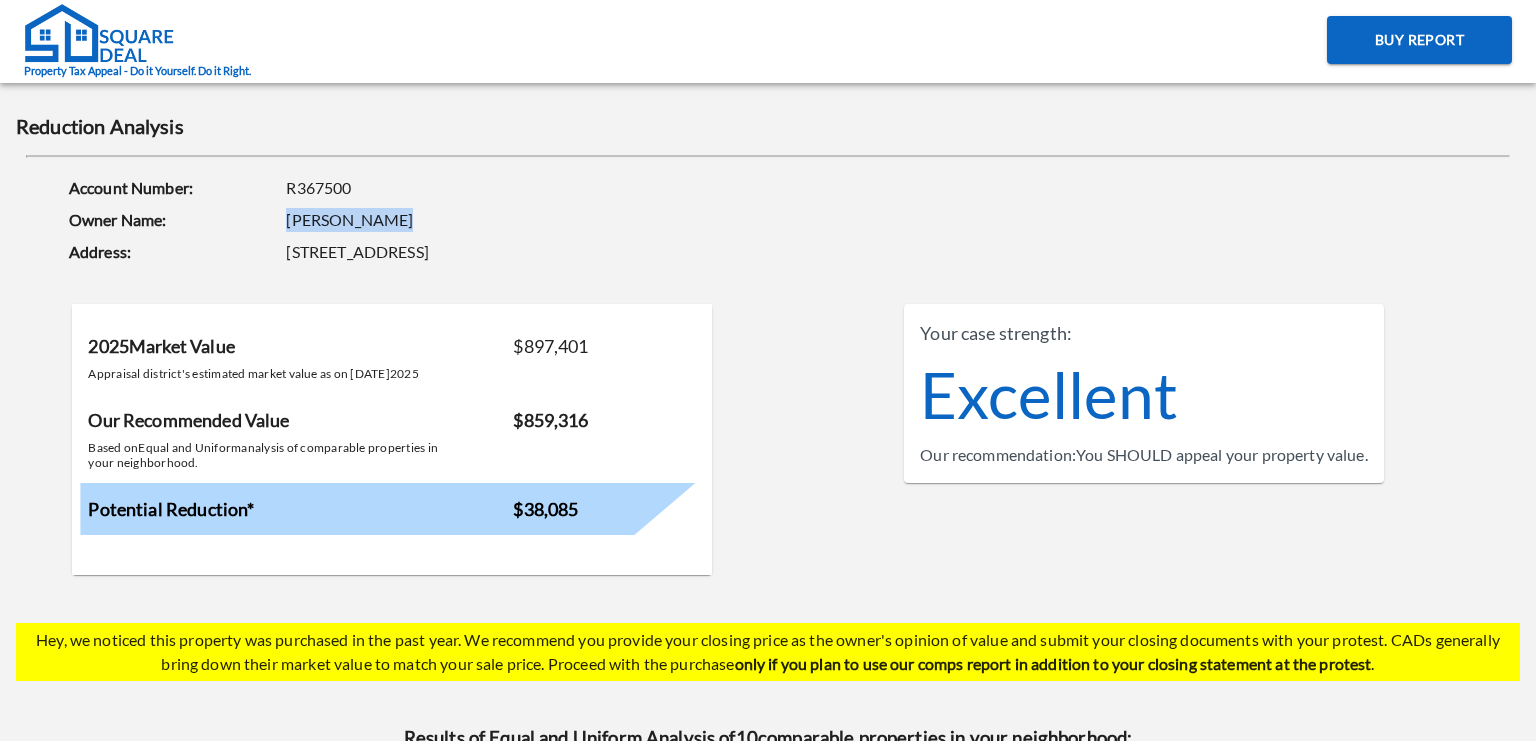 drag, startPoint x: 390, startPoint y: 220, endPoint x: 248, endPoint y: 210, distance: 142.35168 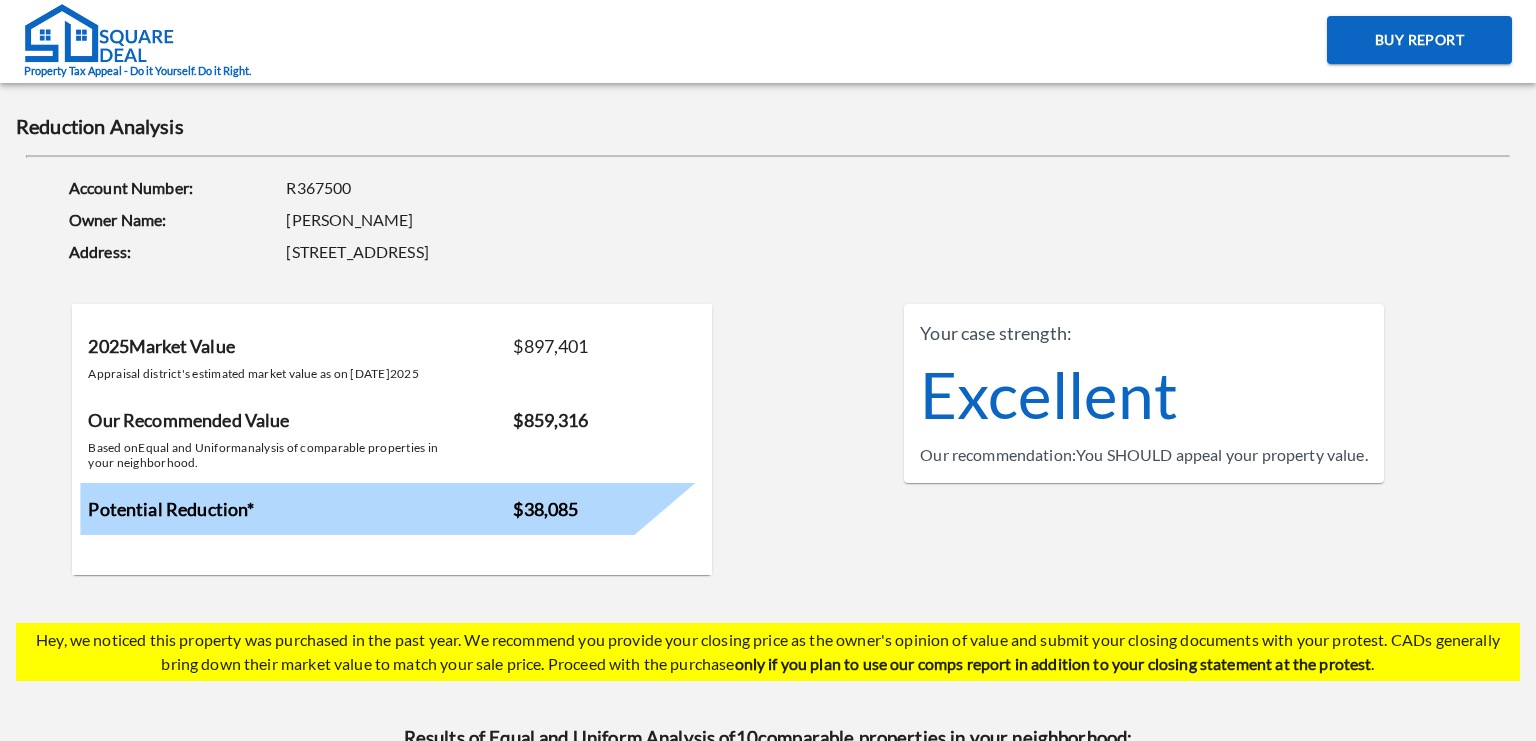 click on "Reduction Analysis" at bounding box center (768, 126) 